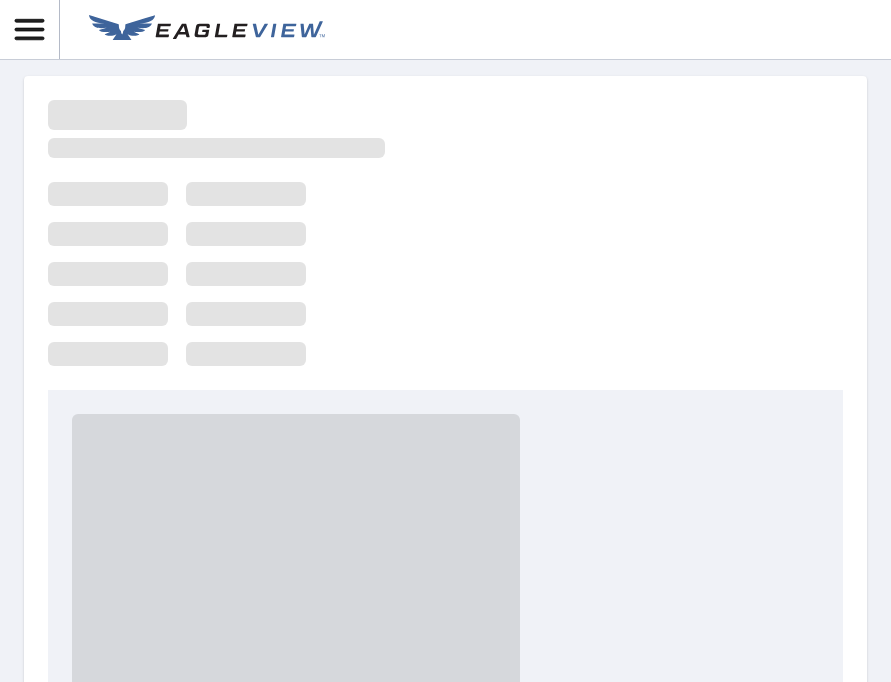 scroll, scrollTop: 0, scrollLeft: 0, axis: both 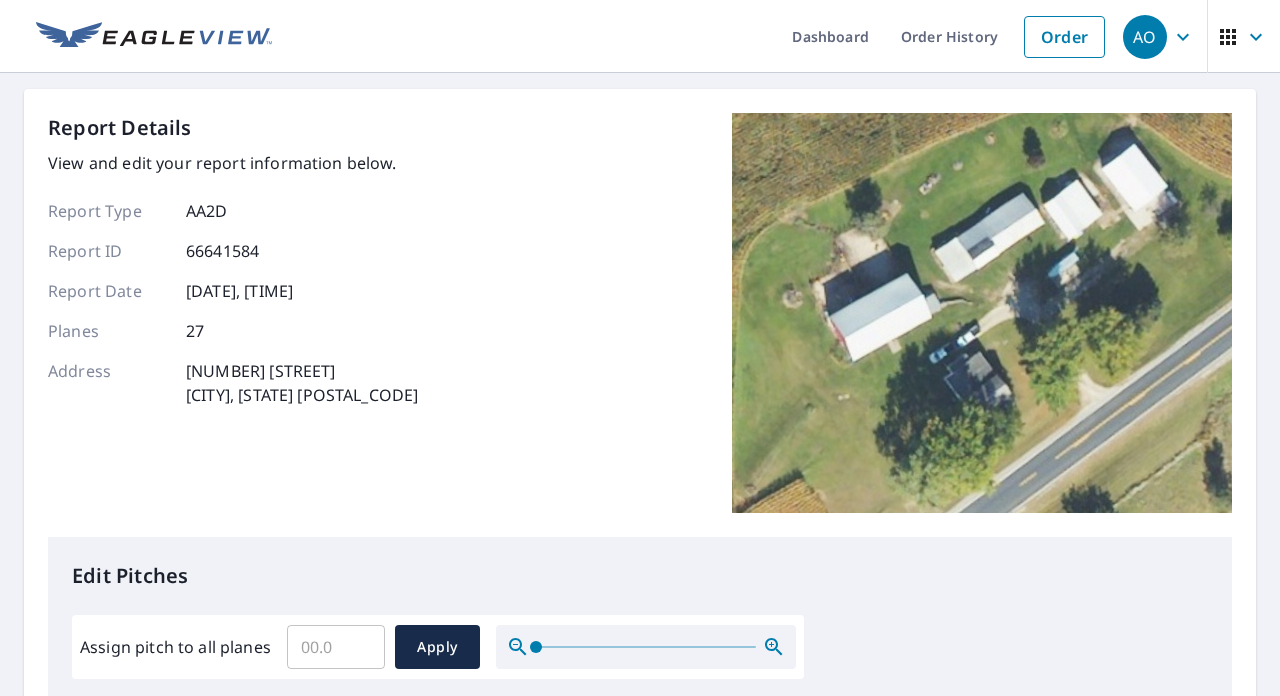 click on "Assign pitch to all planes" at bounding box center (336, 647) 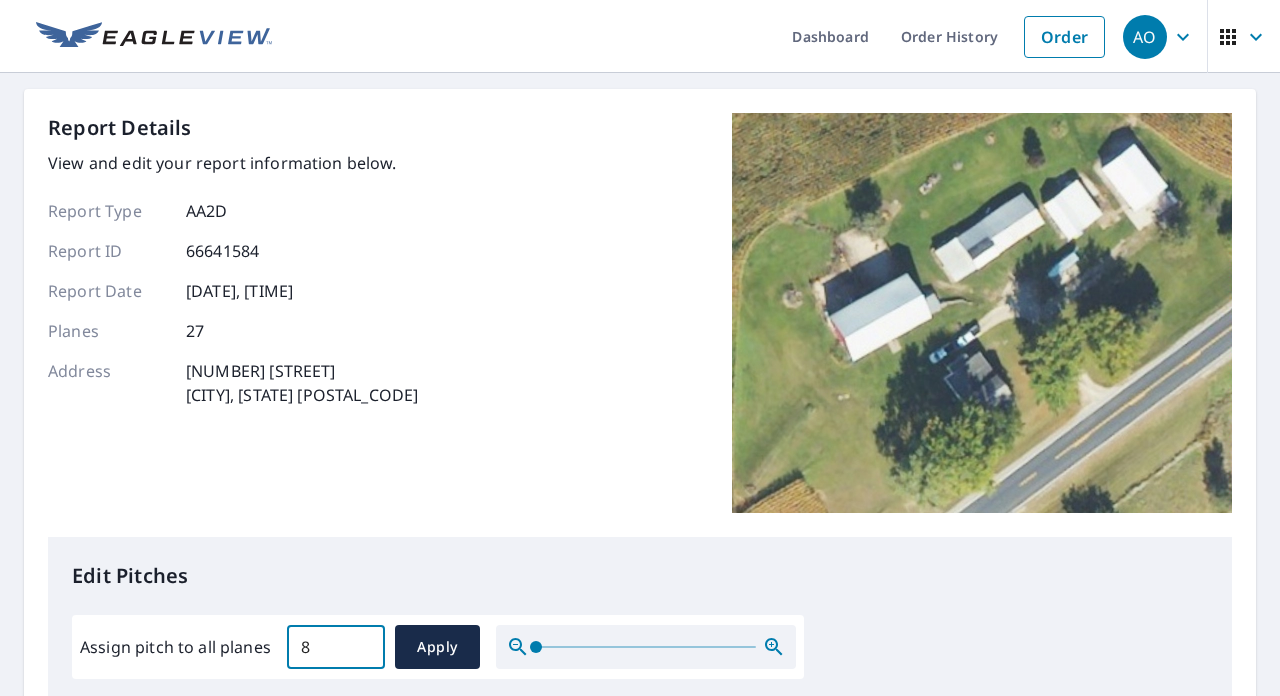 type on "8" 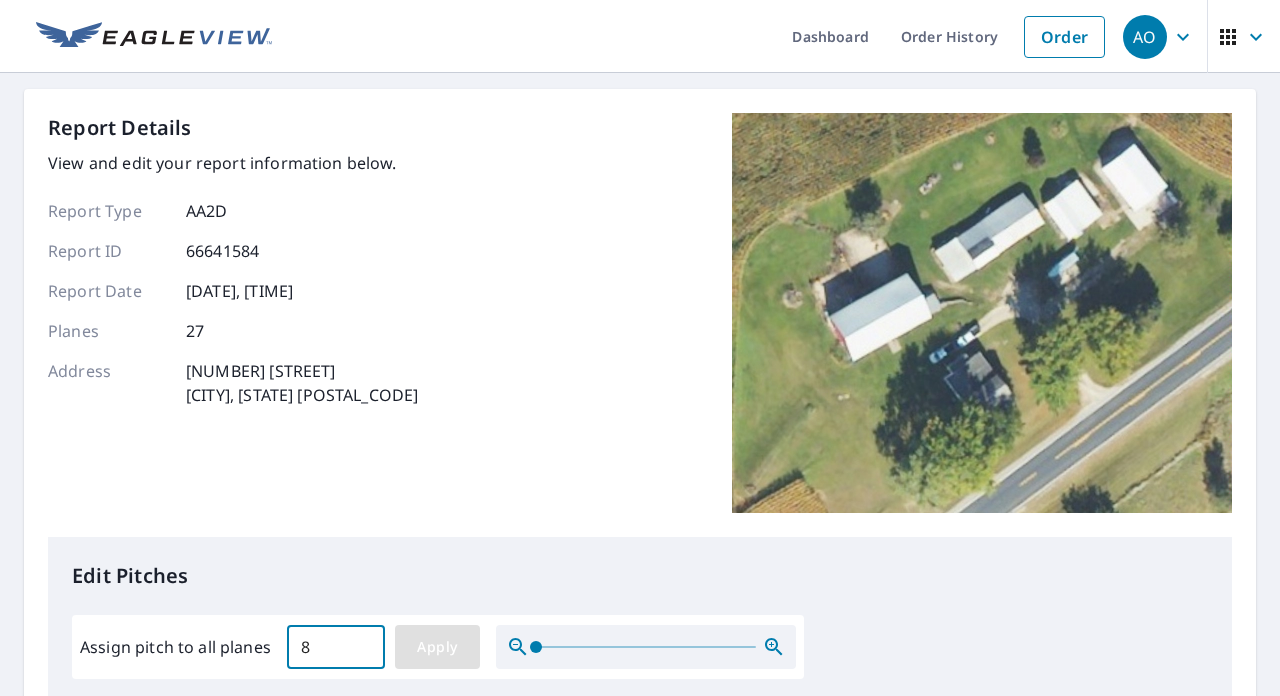 click on "Assign pitch to all planes 8 ​ Apply" at bounding box center (438, 647) 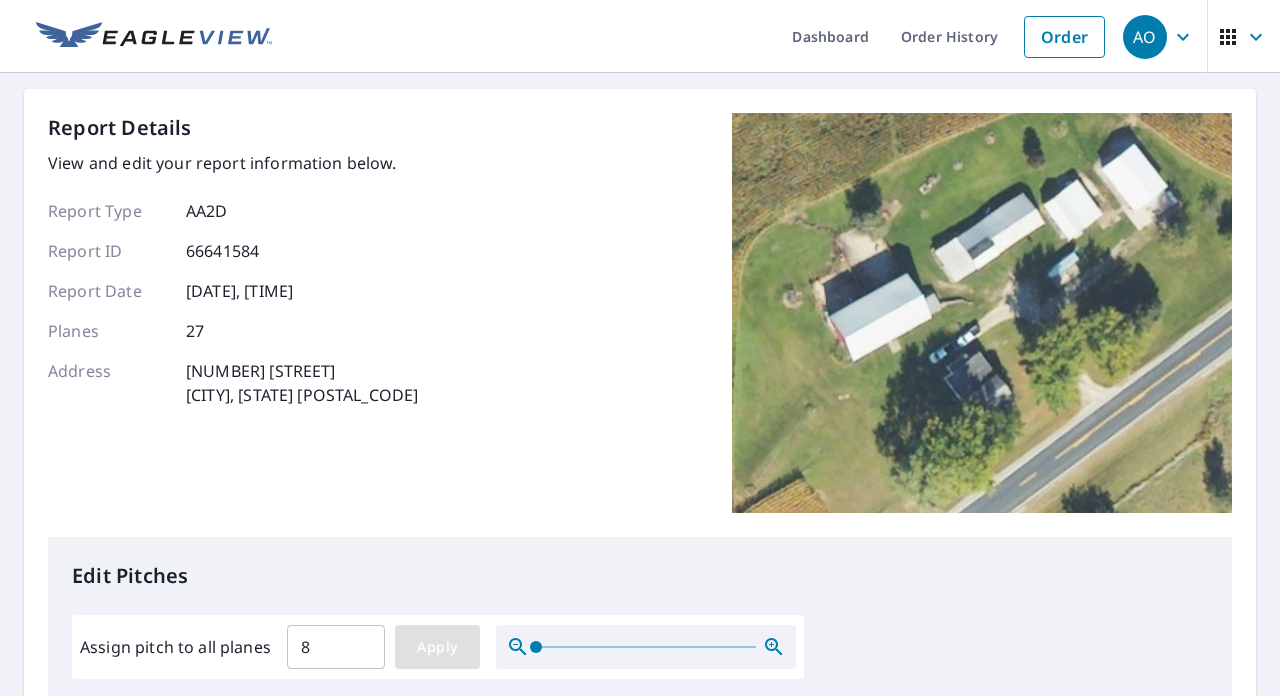 click on "Apply" at bounding box center (437, 647) 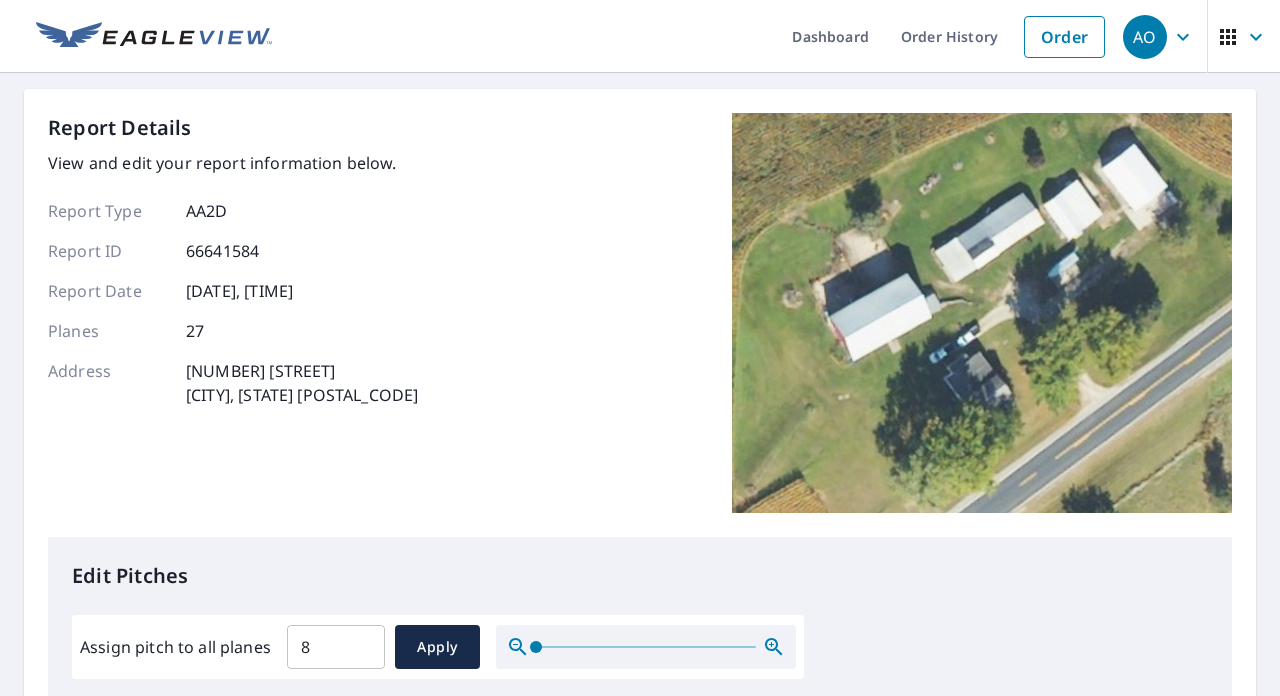 scroll, scrollTop: 566, scrollLeft: 0, axis: vertical 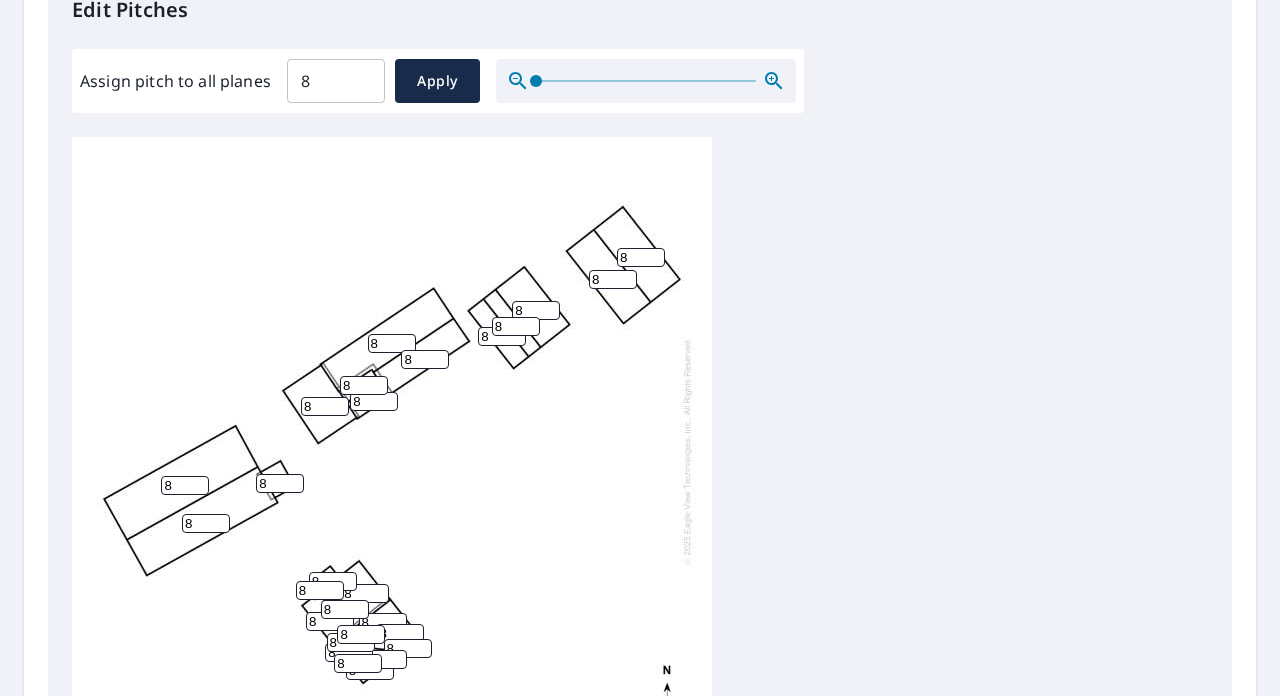 drag, startPoint x: 284, startPoint y: 484, endPoint x: 251, endPoint y: 475, distance: 34.20526 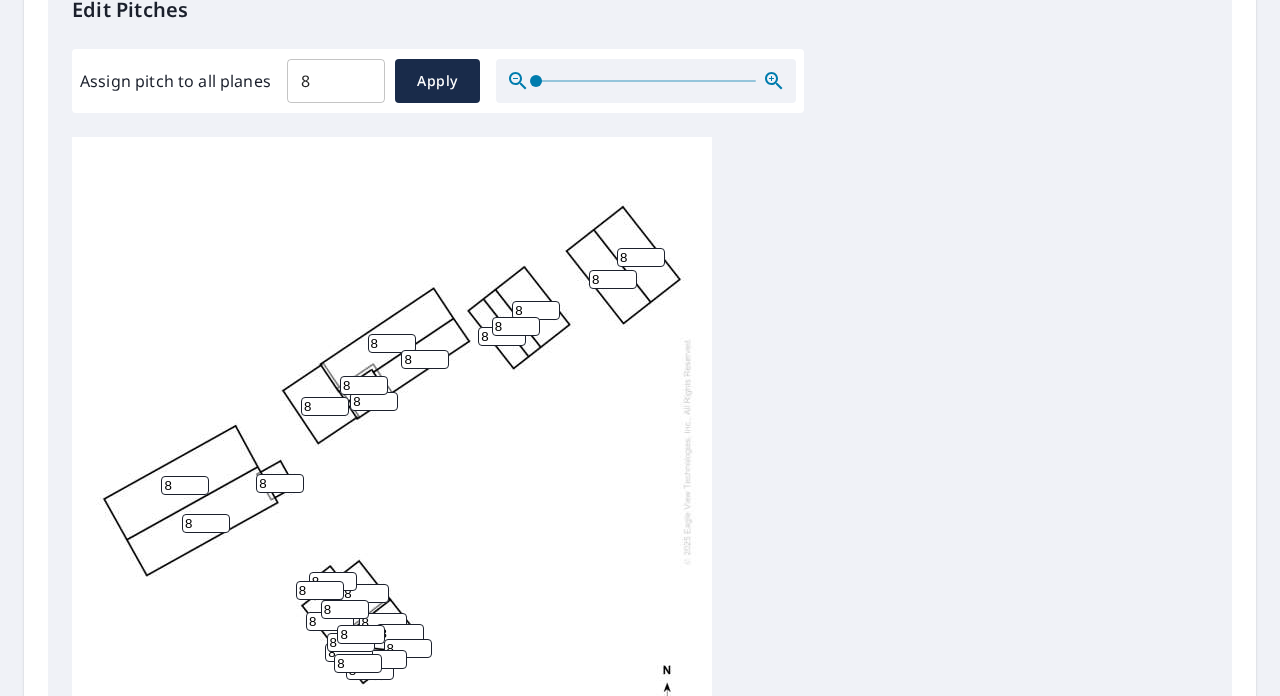 scroll, scrollTop: 20, scrollLeft: 0, axis: vertical 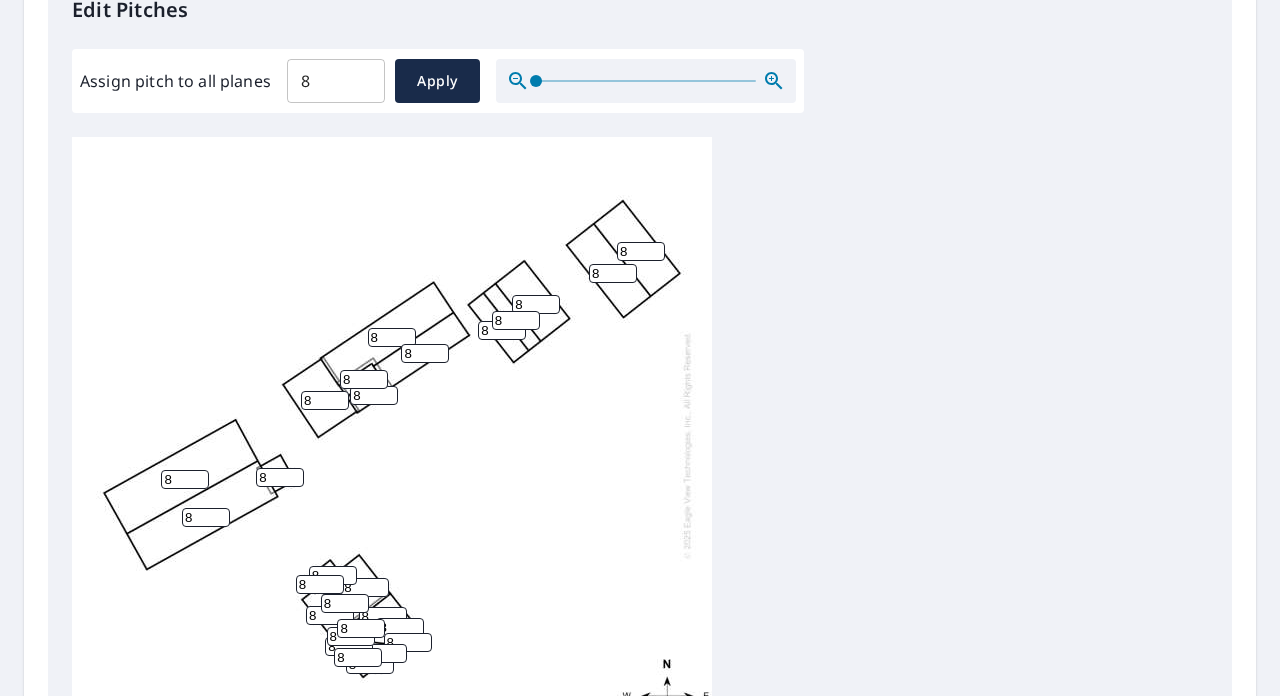 drag, startPoint x: 195, startPoint y: 455, endPoint x: 184, endPoint y: 458, distance: 11.401754 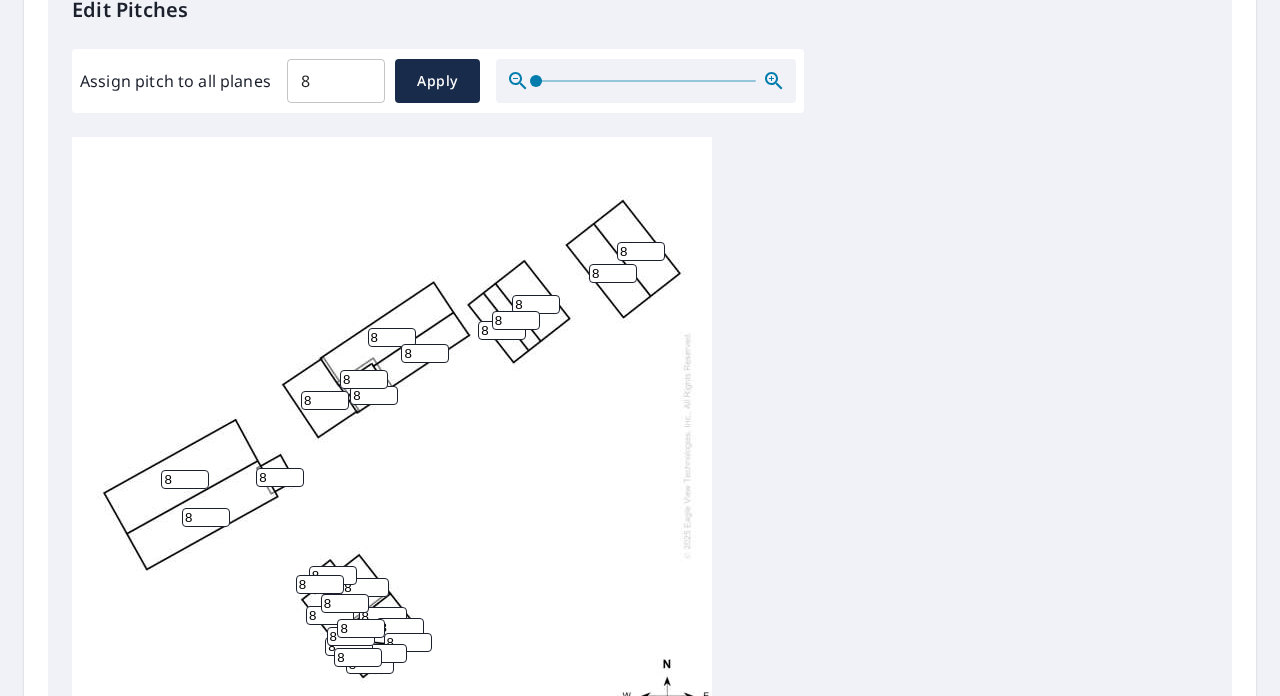 scroll, scrollTop: 20, scrollLeft: 0, axis: vertical 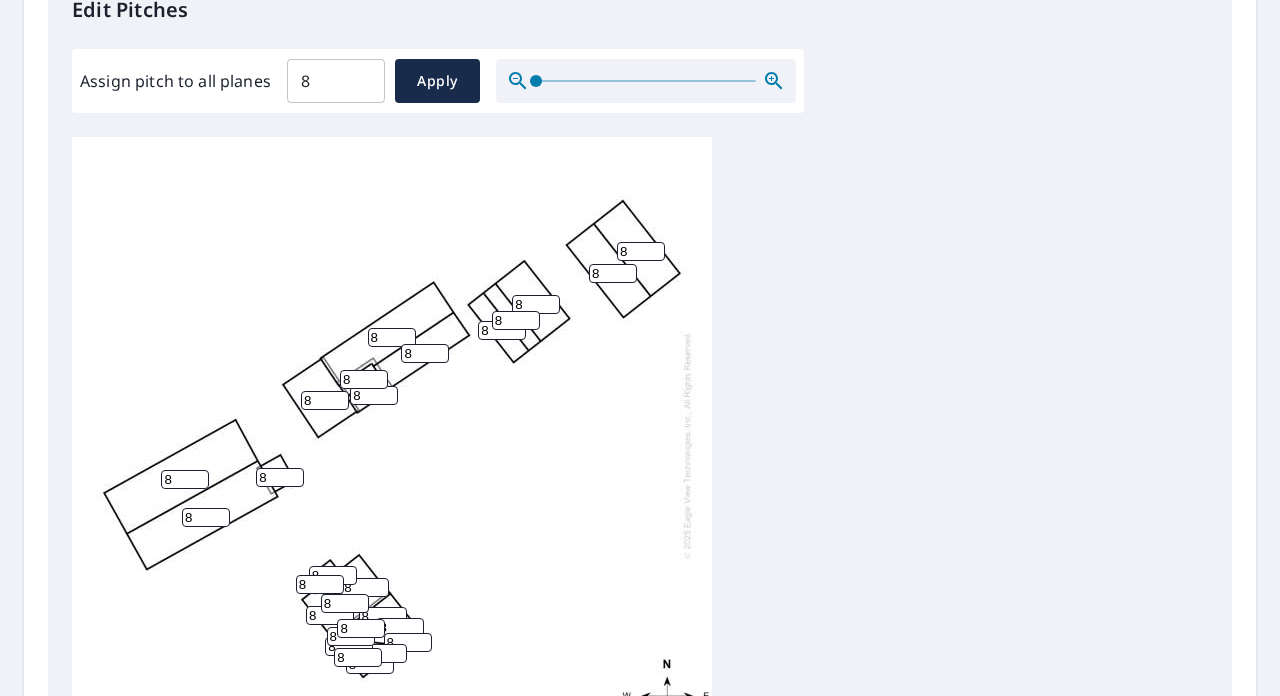 drag, startPoint x: 616, startPoint y: 479, endPoint x: 610, endPoint y: 336, distance: 143.12582 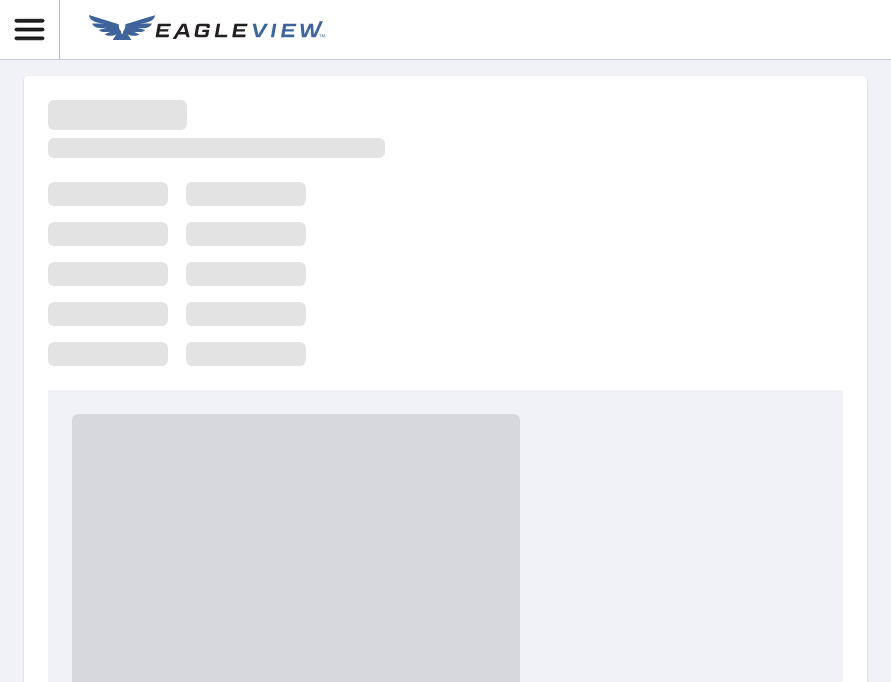 scroll, scrollTop: 0, scrollLeft: 0, axis: both 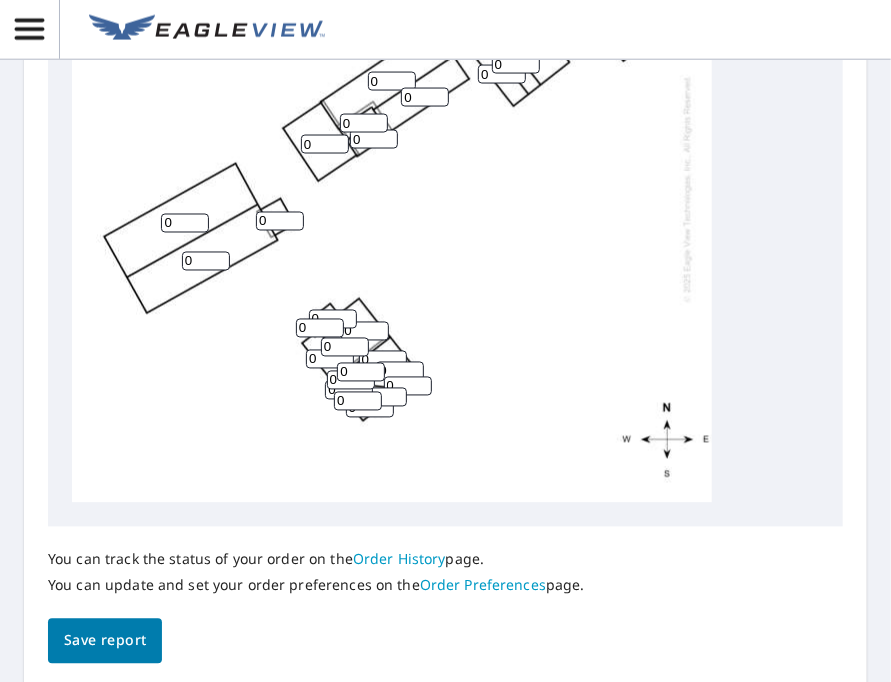 click on "0" at bounding box center [320, 328] 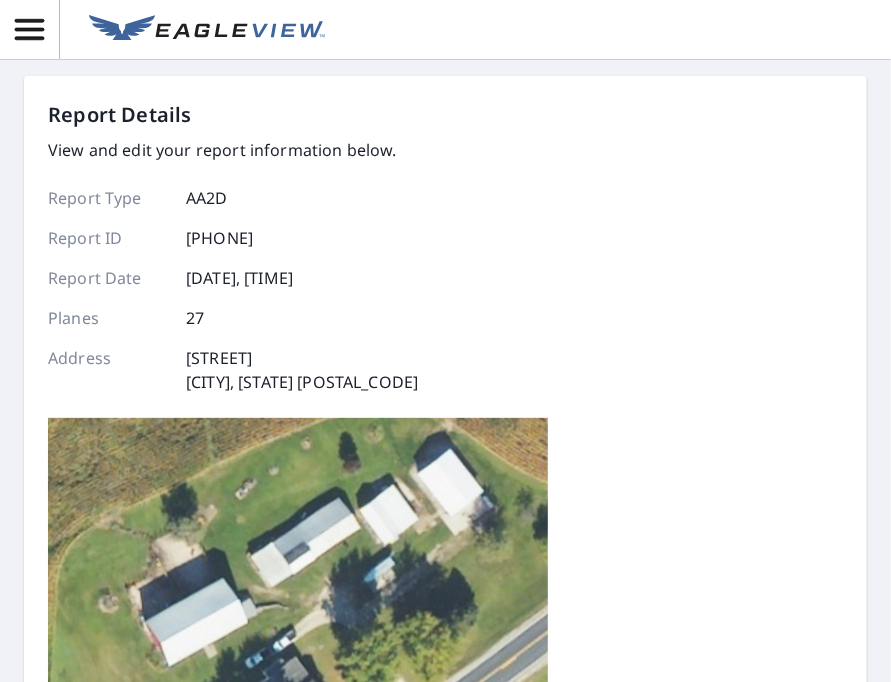 scroll, scrollTop: 566, scrollLeft: 0, axis: vertical 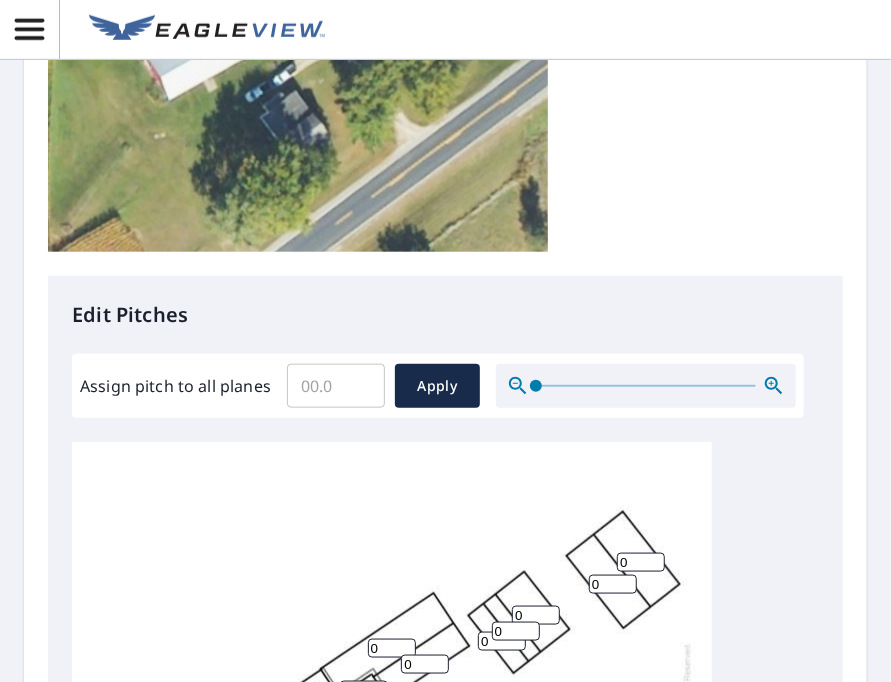 type on "8" 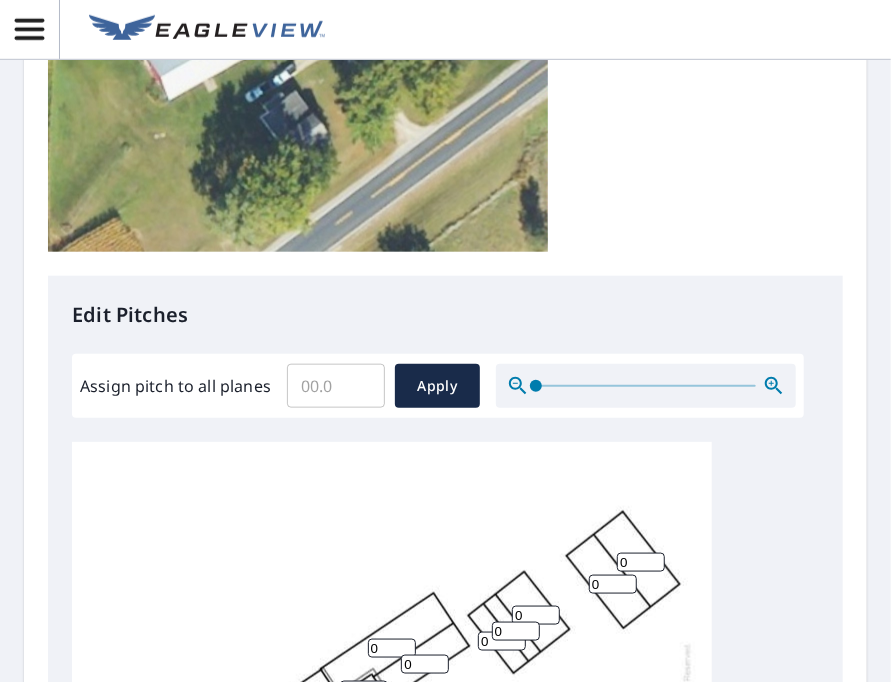 click on "Assign pitch to all planes" at bounding box center [336, 386] 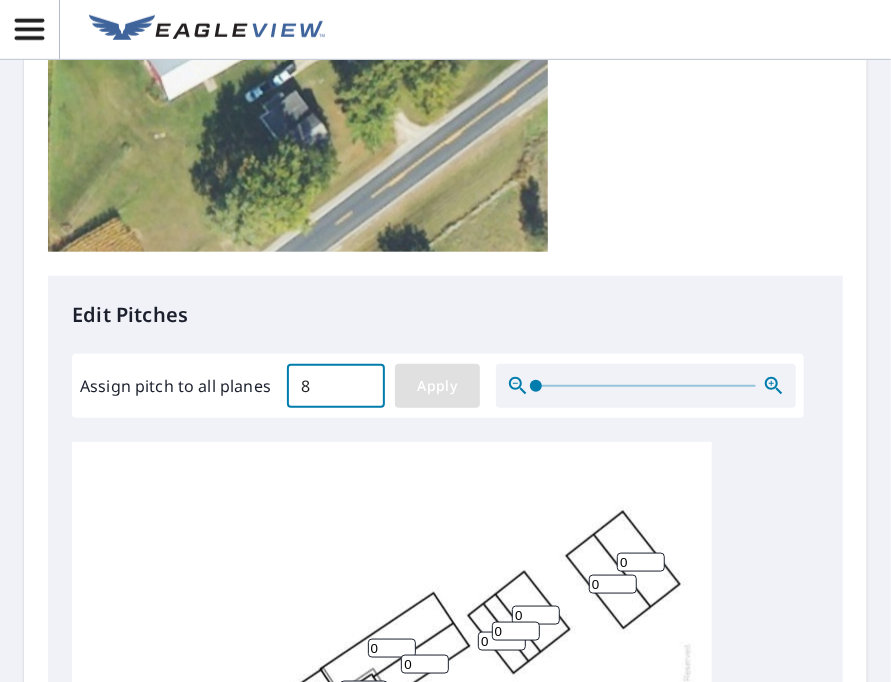type on "8" 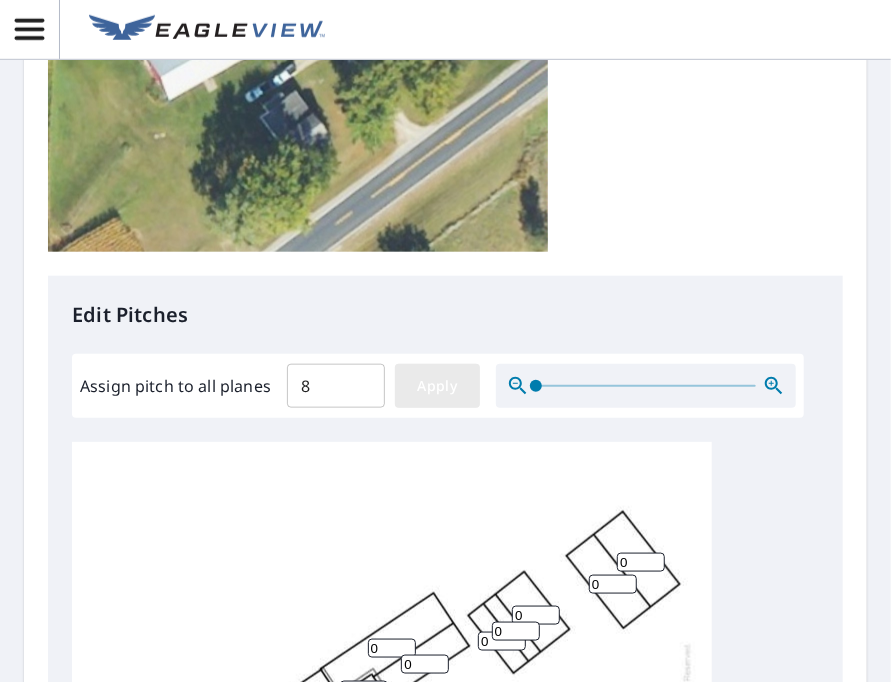 click on "Apply" at bounding box center [437, 386] 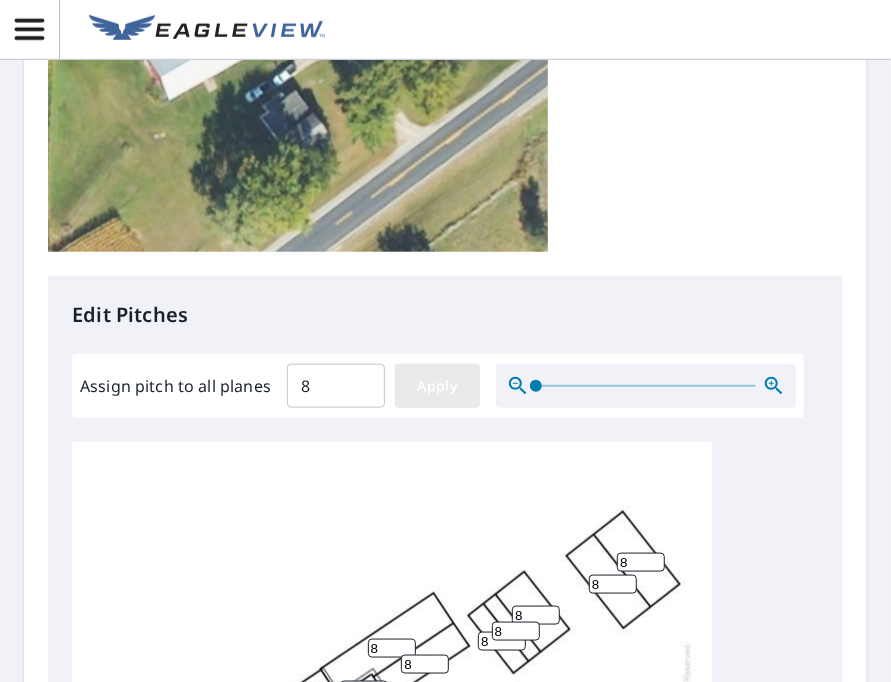 type on "8" 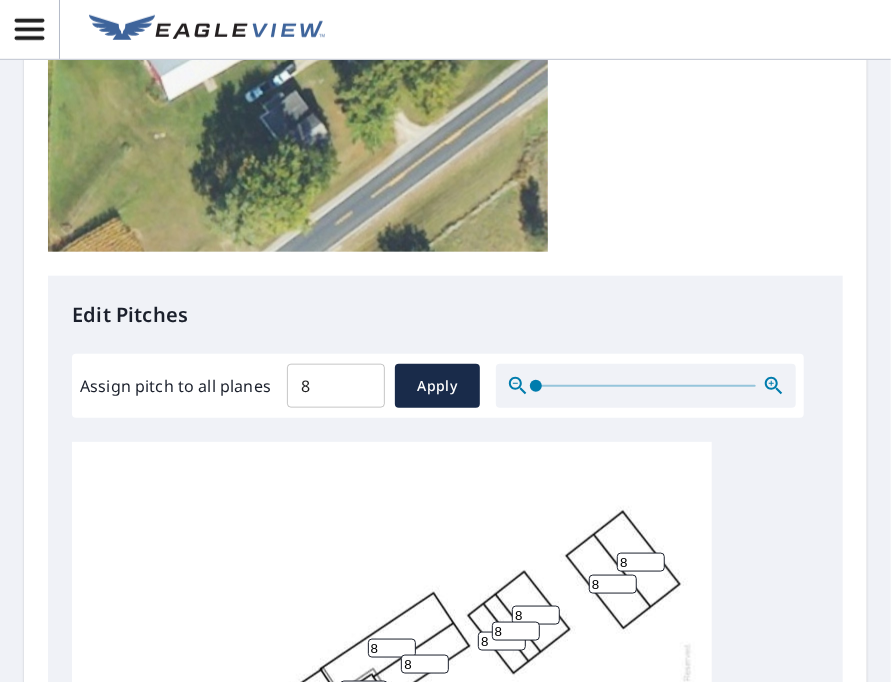 scroll, scrollTop: 1133, scrollLeft: 0, axis: vertical 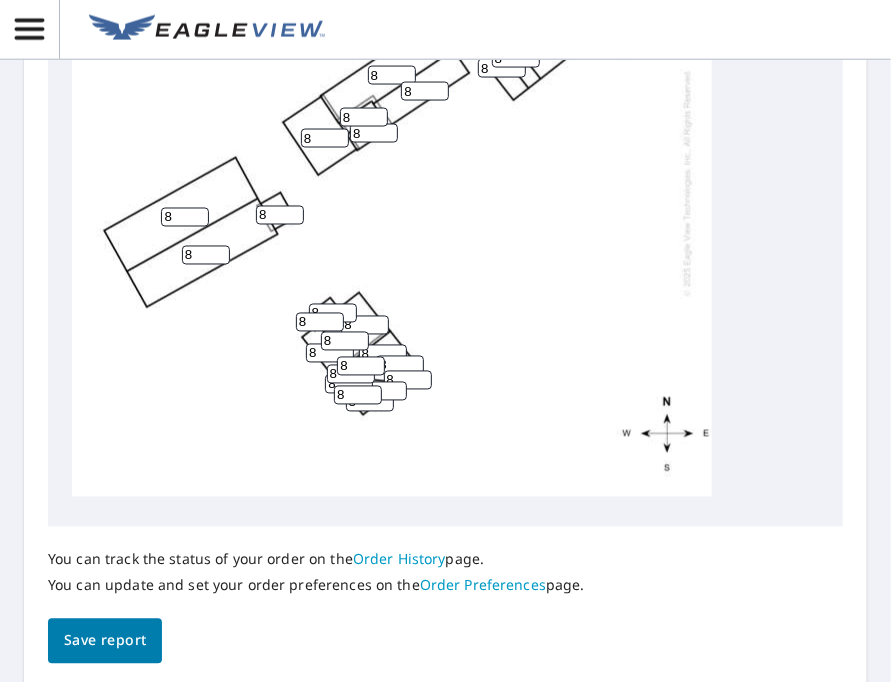 drag, startPoint x: 187, startPoint y: 202, endPoint x: 149, endPoint y: 205, distance: 38.118237 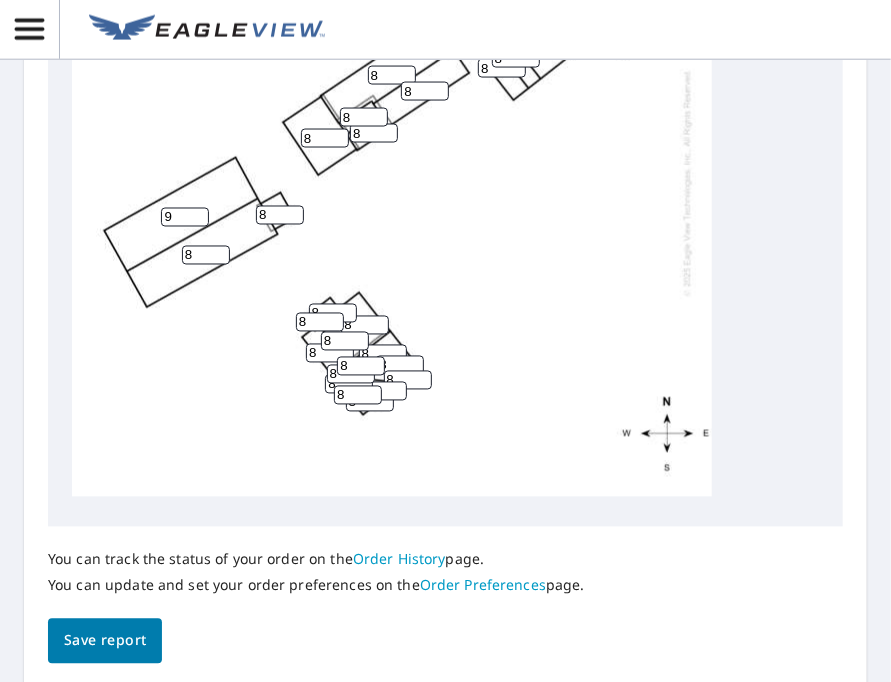 type on "9" 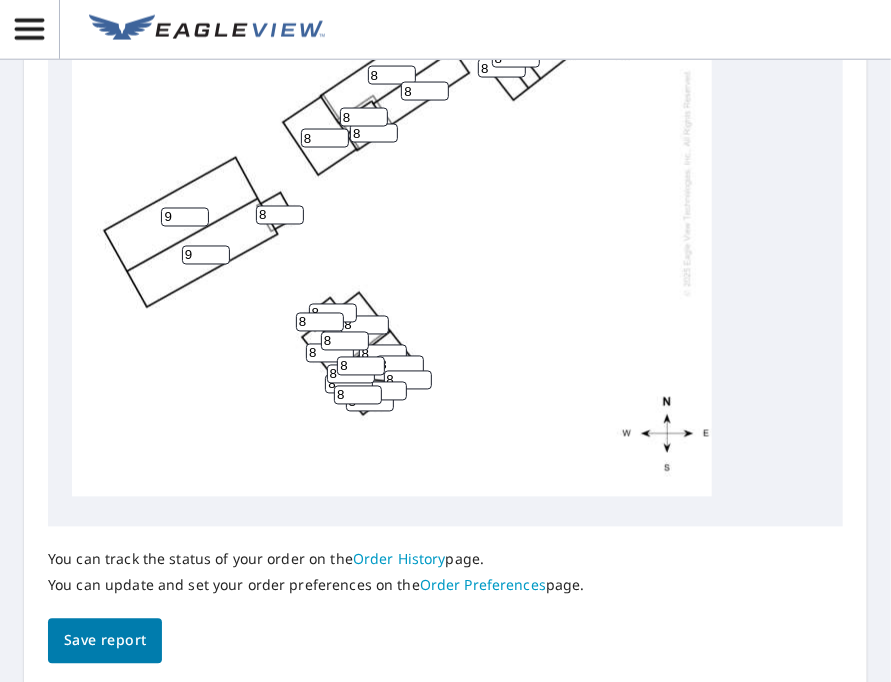 type on "9" 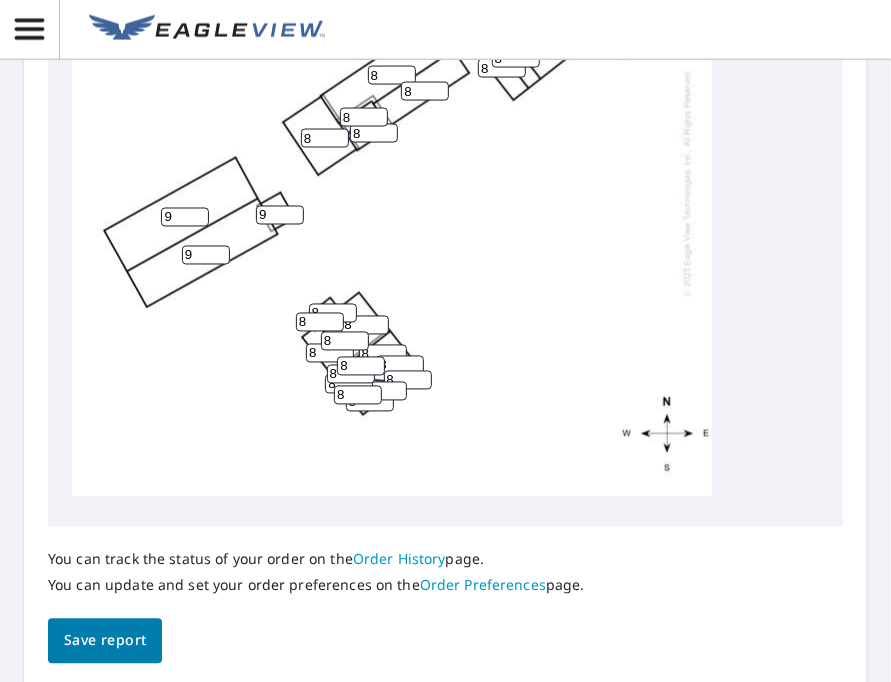 type on "9" 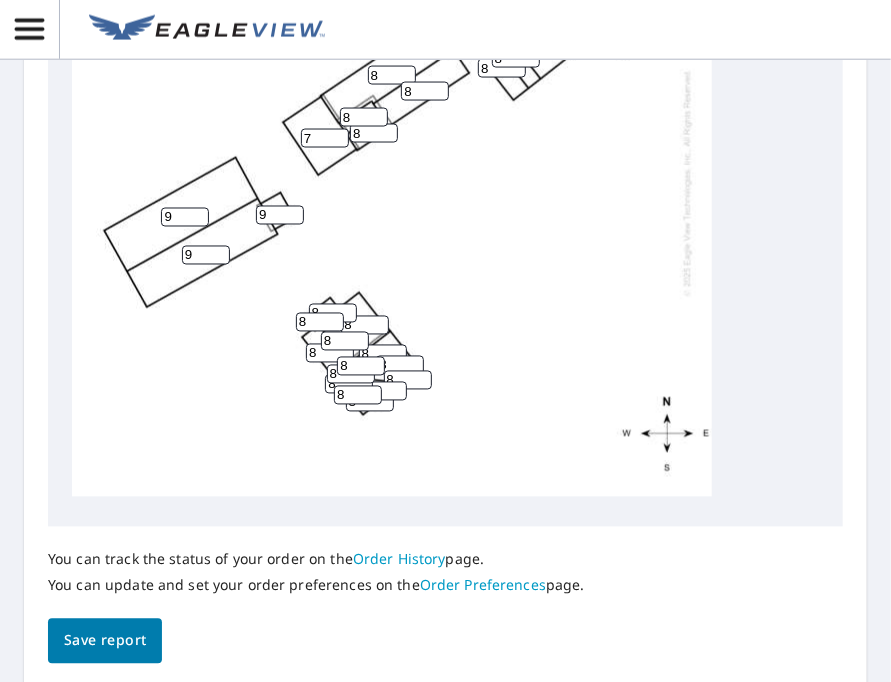 type on "7" 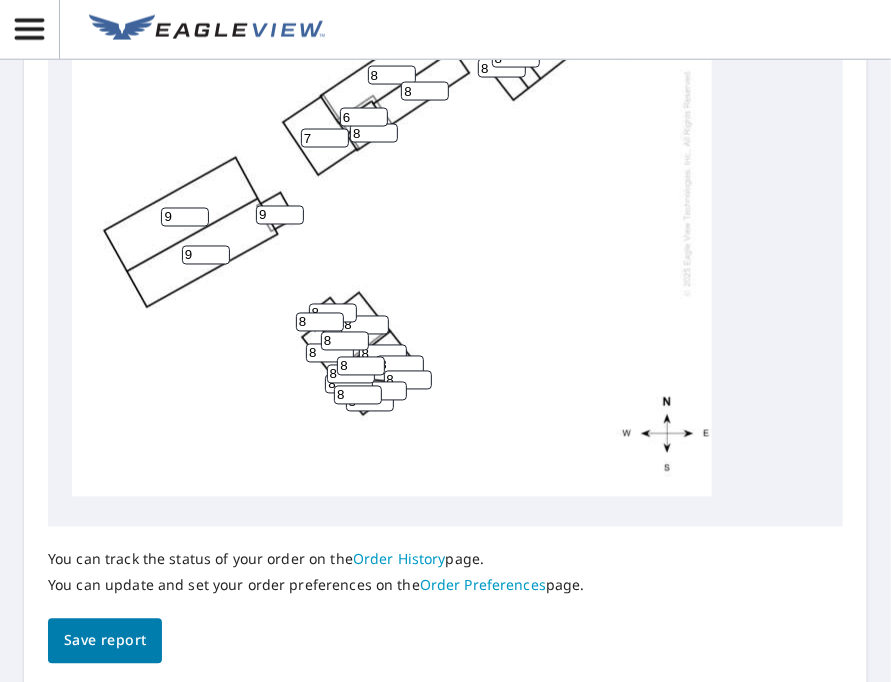 click on "6" at bounding box center (364, 117) 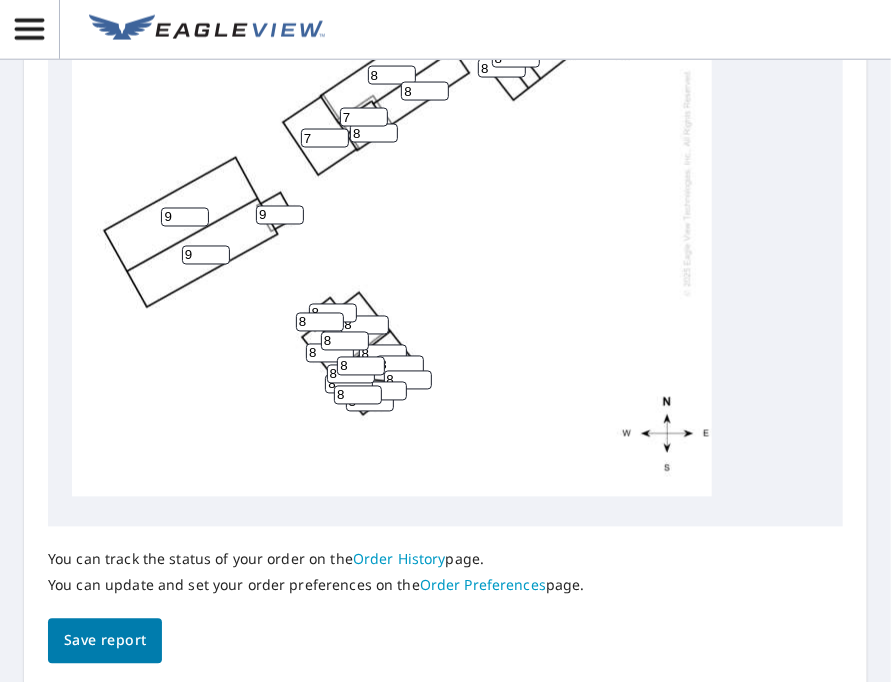 type on "7" 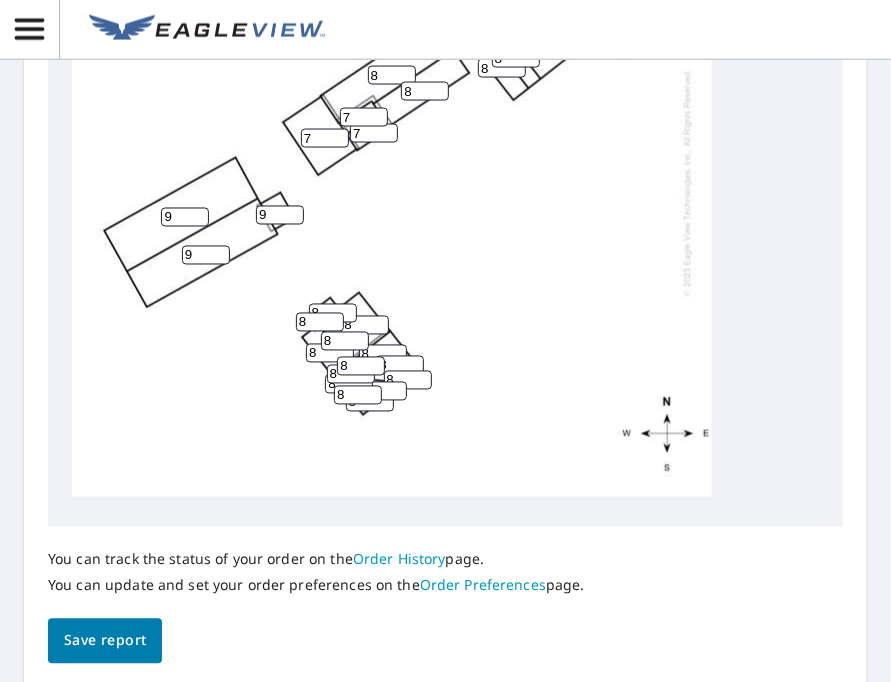 scroll, scrollTop: 566, scrollLeft: 0, axis: vertical 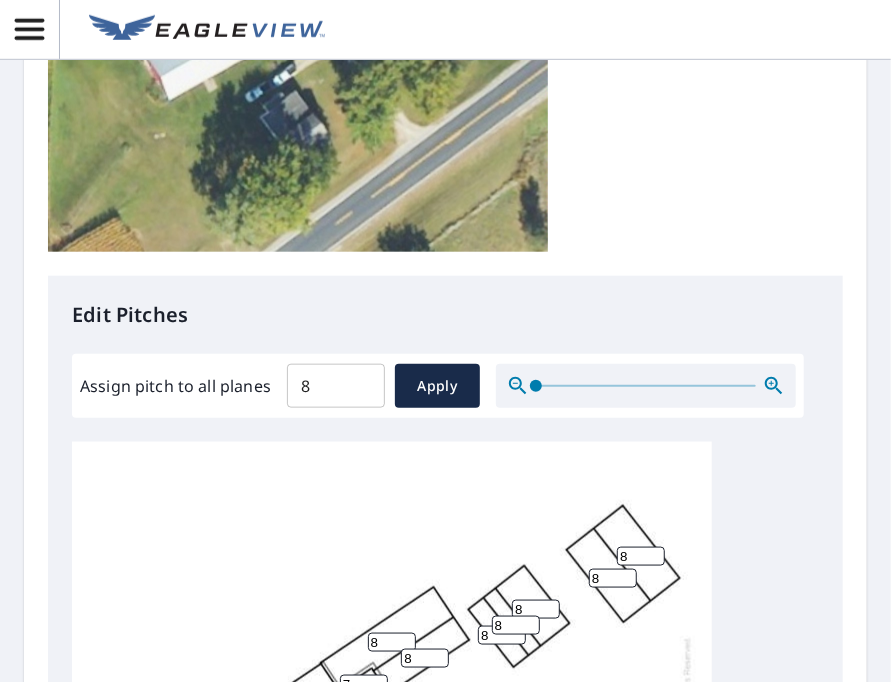 type on "7" 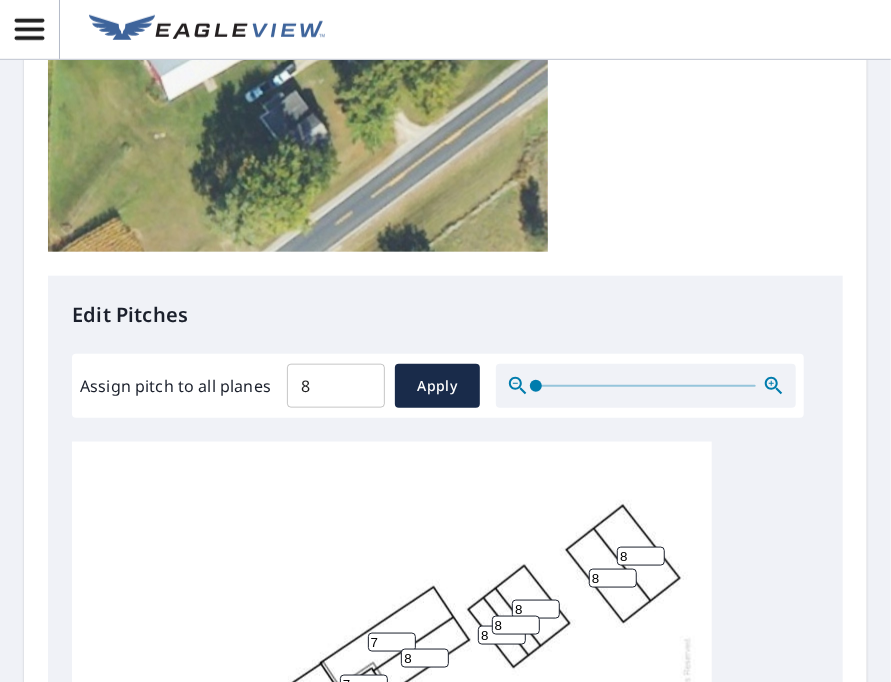 type on "7" 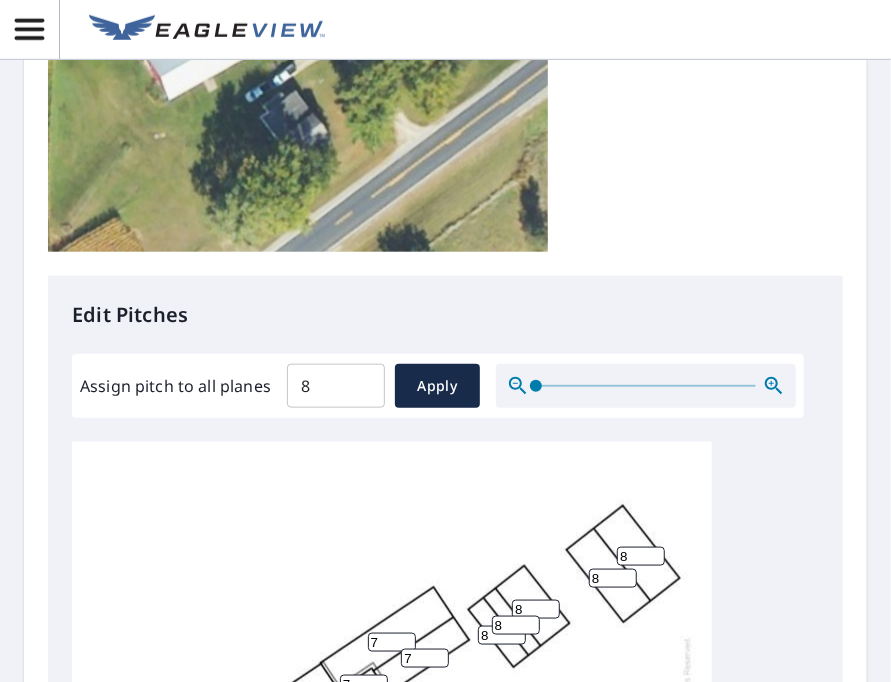 scroll, scrollTop: 1133, scrollLeft: 0, axis: vertical 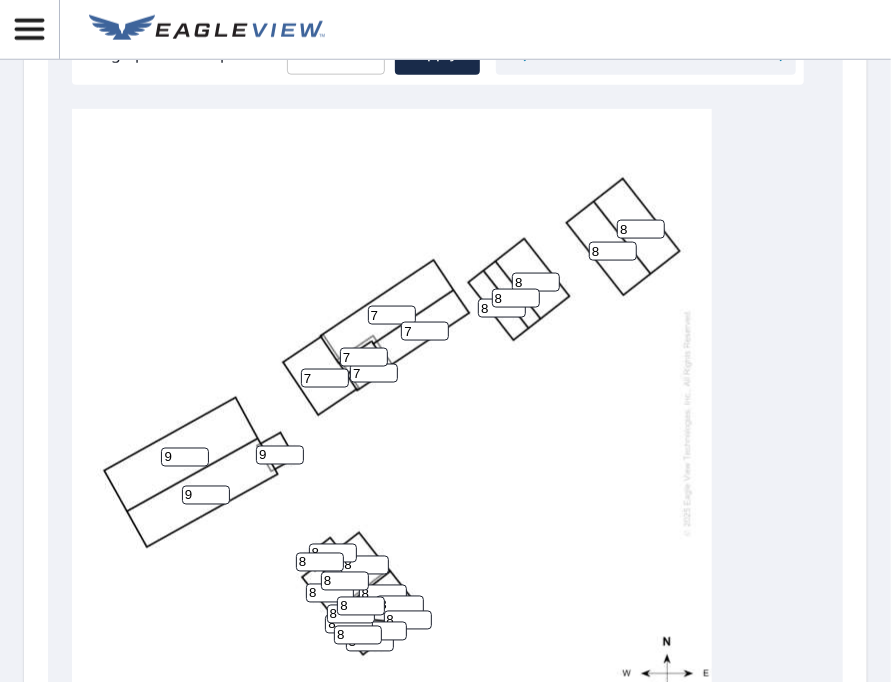 type on "7" 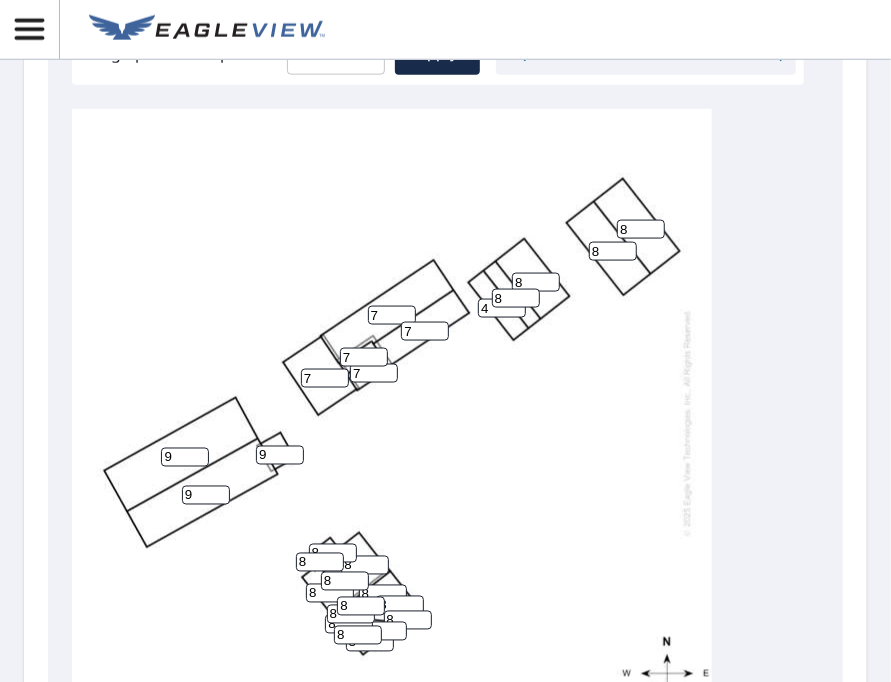 type on "4" 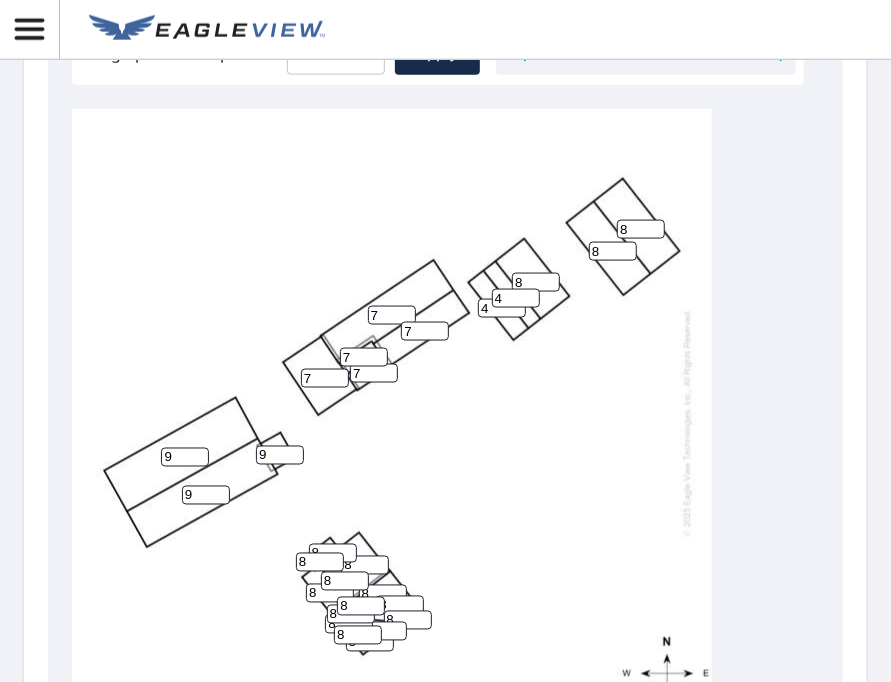 type on "4" 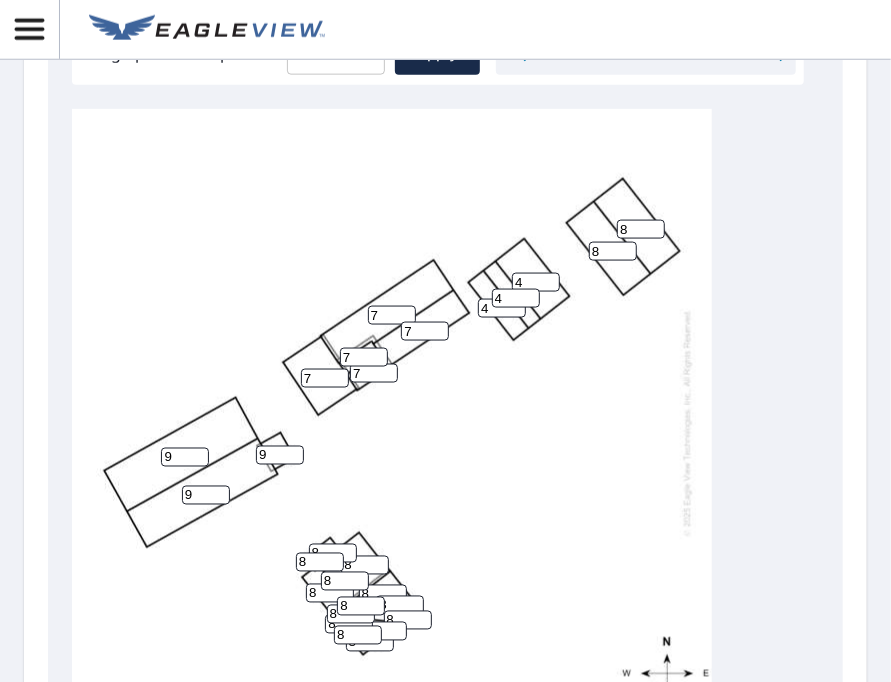 type on "4" 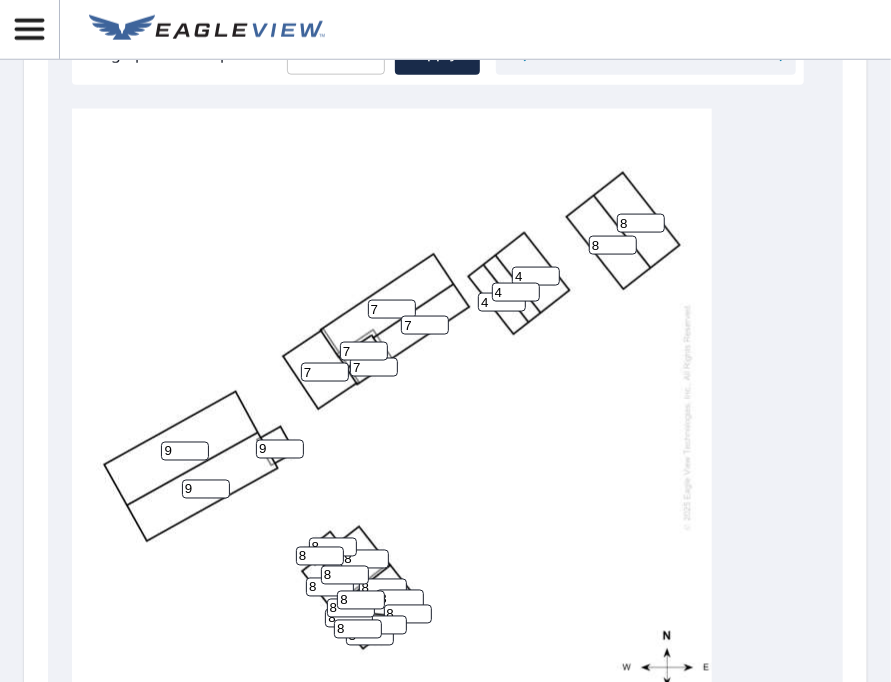 scroll, scrollTop: 20, scrollLeft: 0, axis: vertical 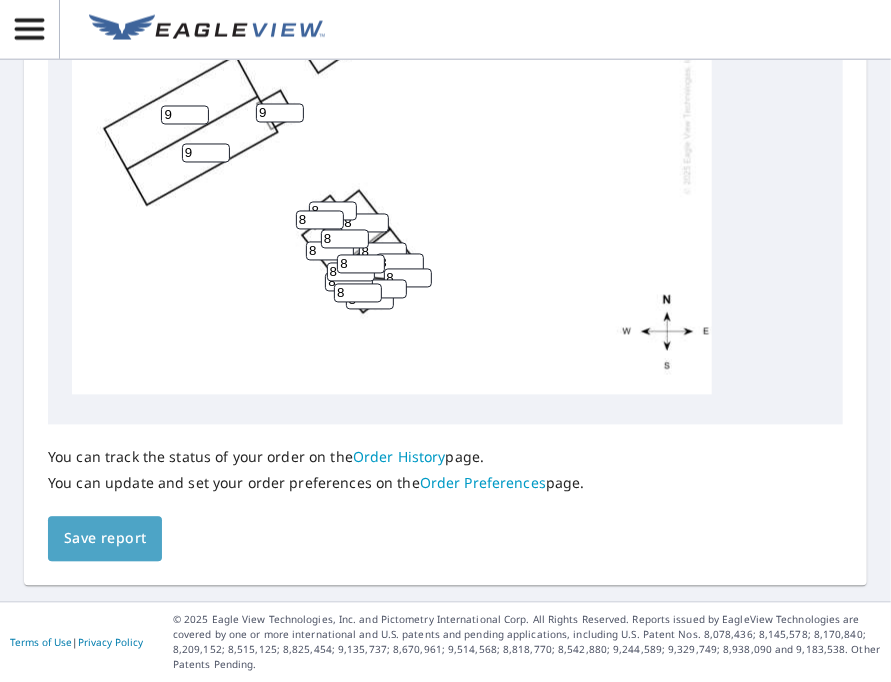 click on "Save report" at bounding box center [105, 539] 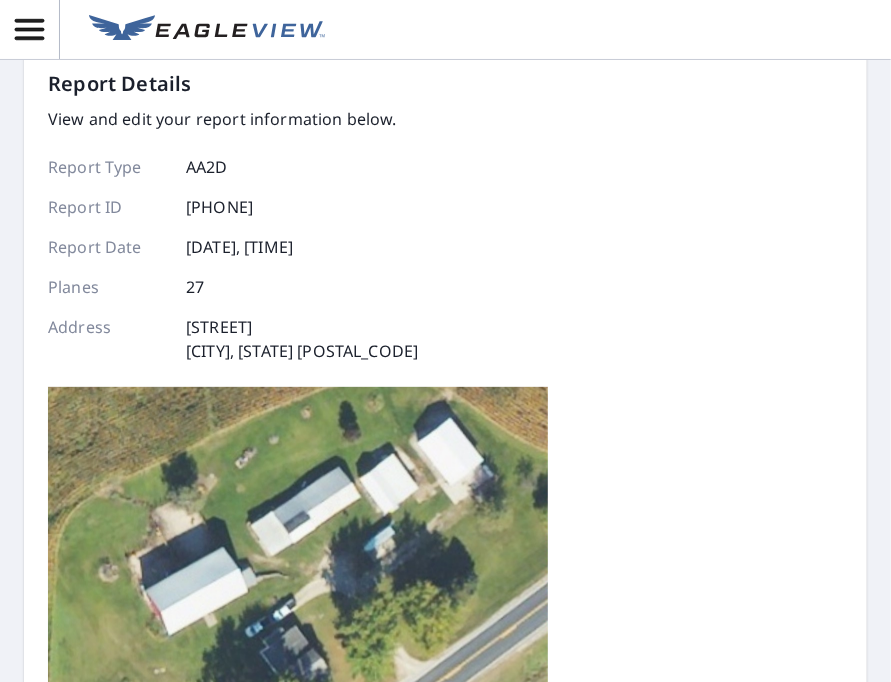 scroll, scrollTop: 0, scrollLeft: 0, axis: both 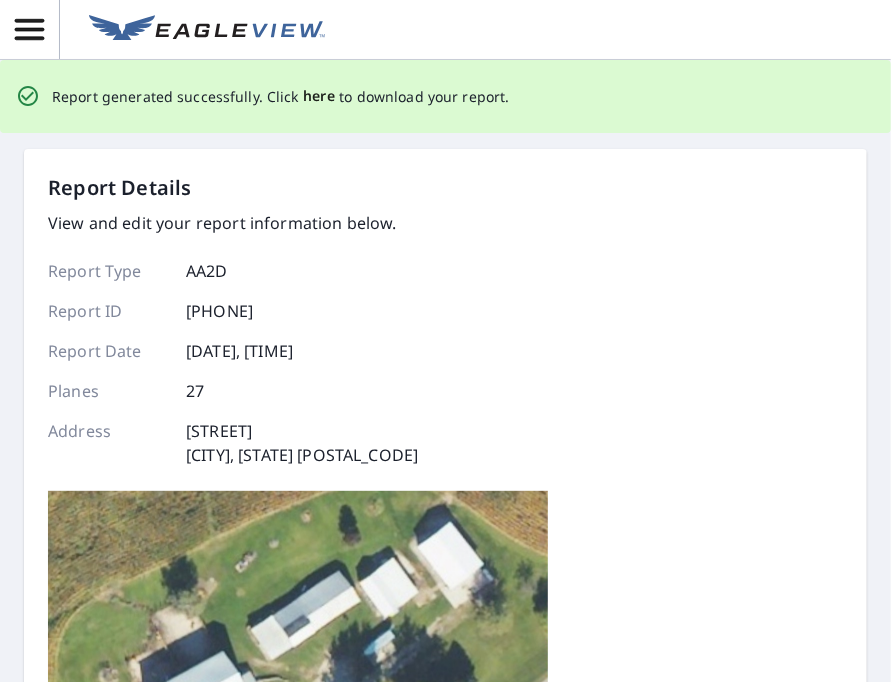 click on "here" at bounding box center (319, 96) 